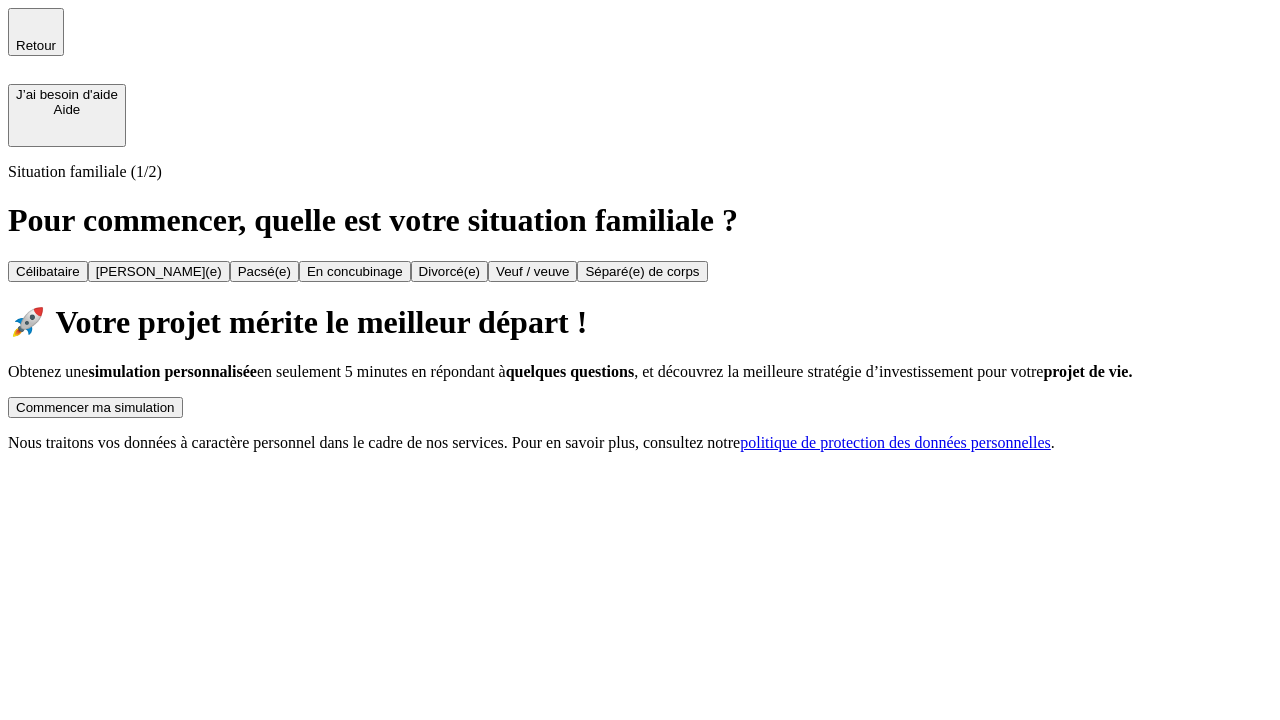 scroll, scrollTop: 0, scrollLeft: 0, axis: both 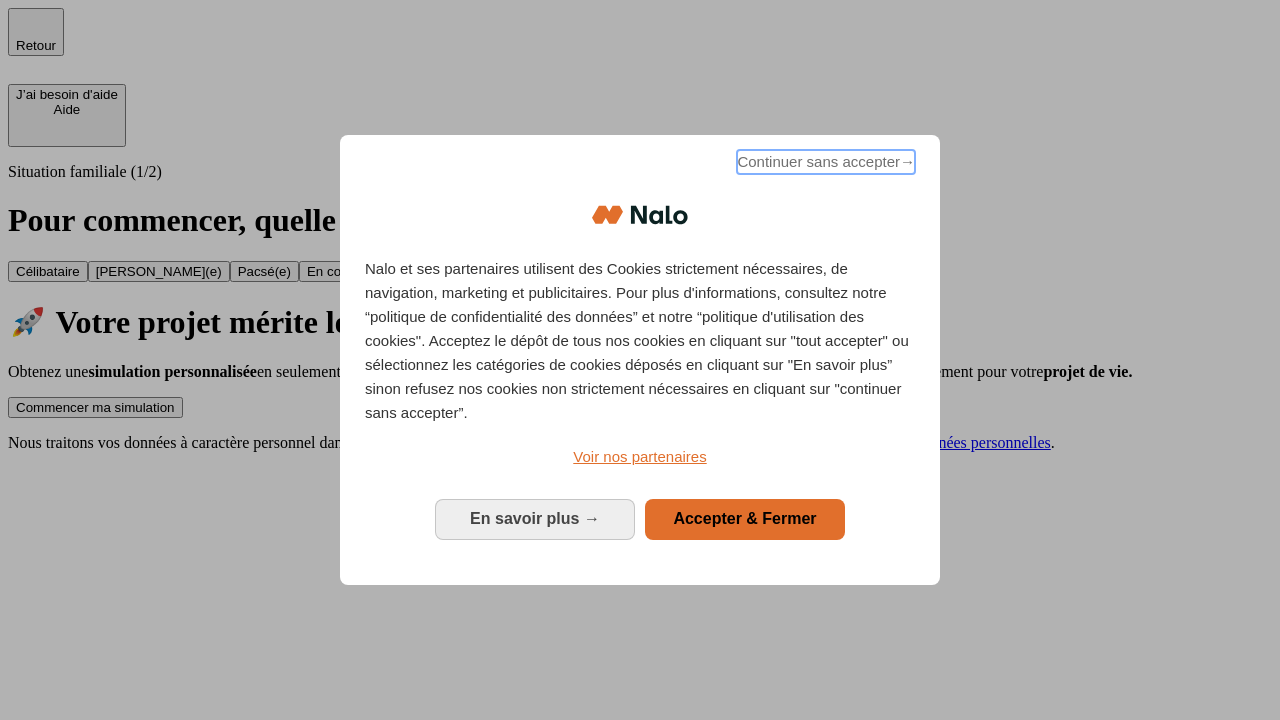 click on "Continuer sans accepter  →" at bounding box center [826, 162] 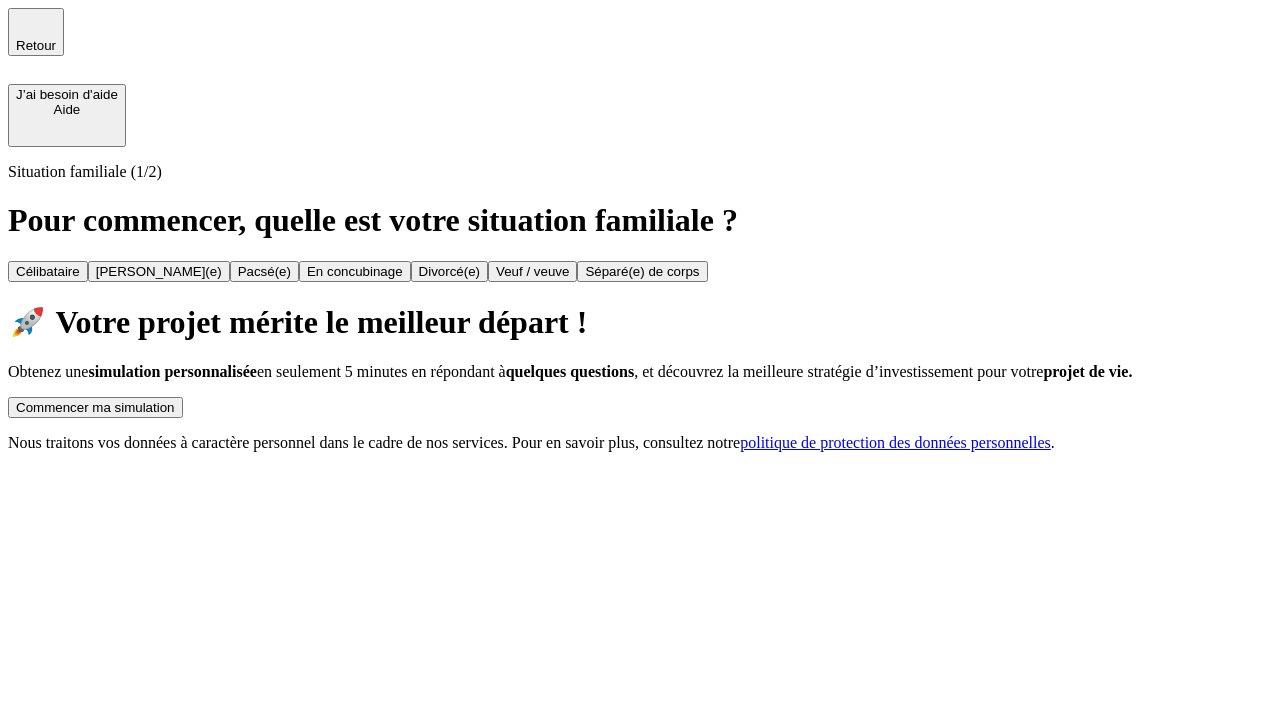 click on "Commencer ma simulation" at bounding box center (95, 407) 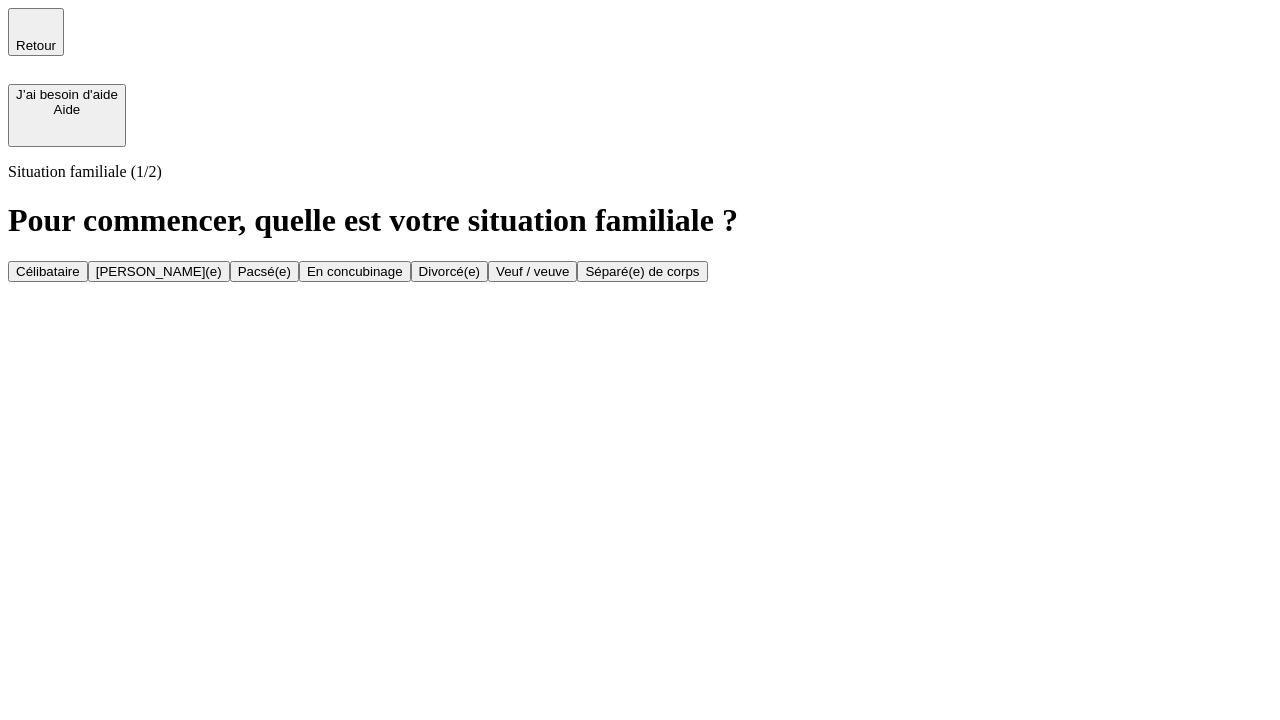 click on "En concubinage" at bounding box center [355, 271] 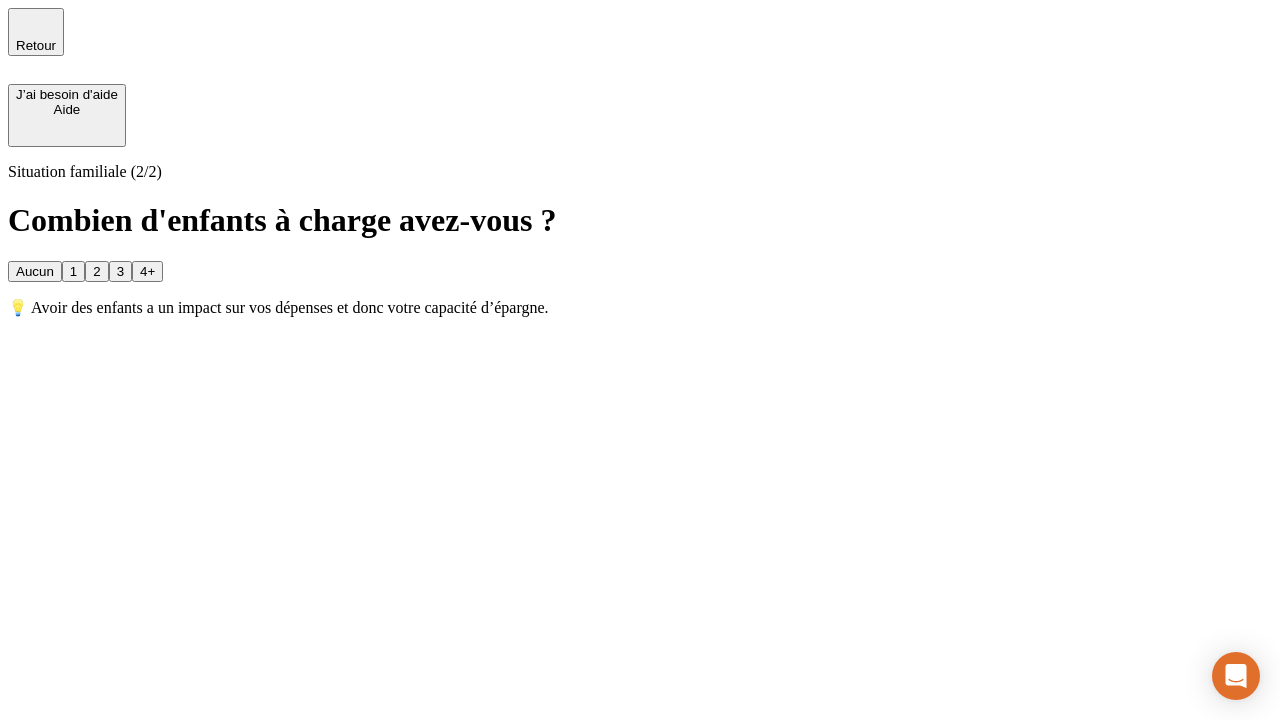 click on "2" at bounding box center (96, 271) 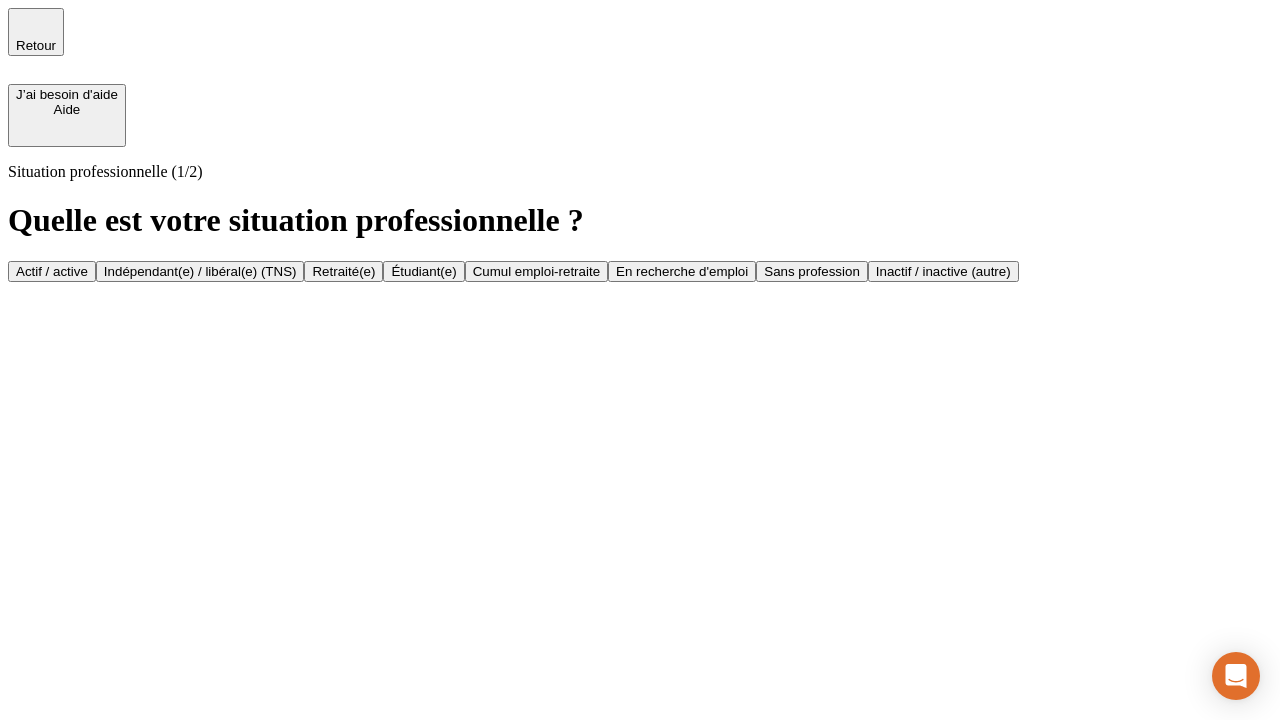 click on "Indépendant(e) / libéral(e) (TNS)" at bounding box center [200, 271] 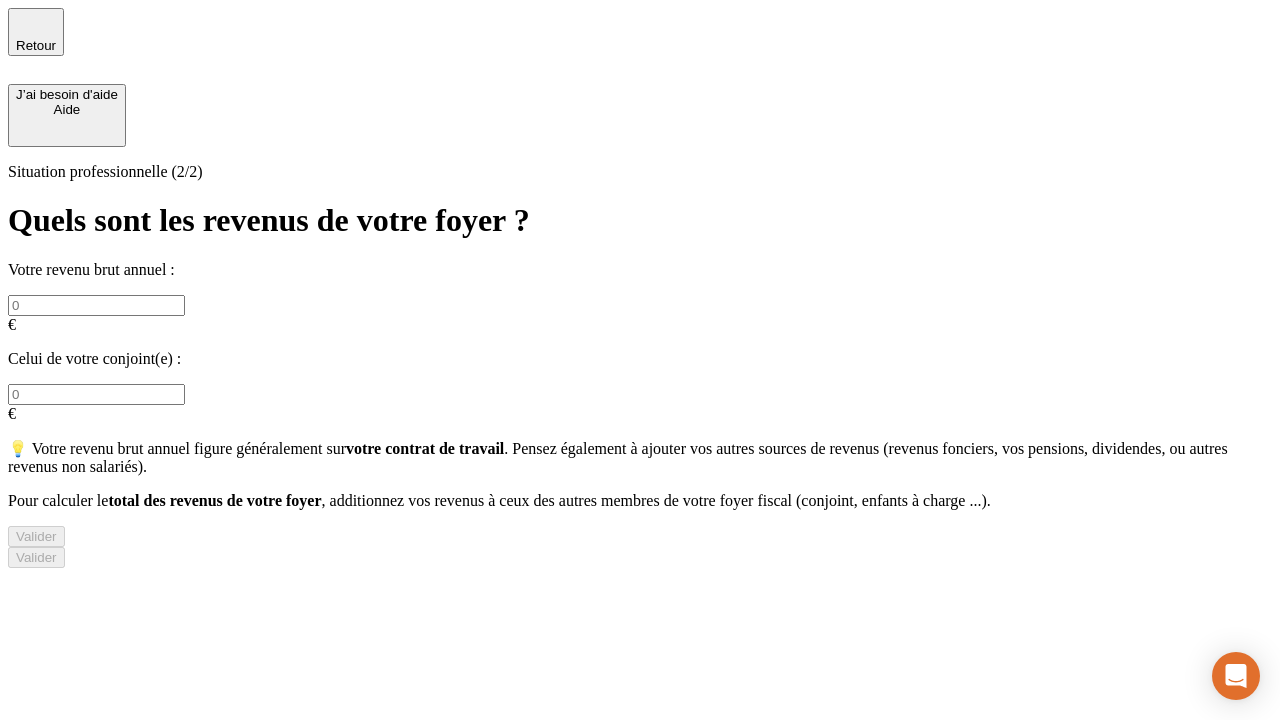 click at bounding box center (96, 305) 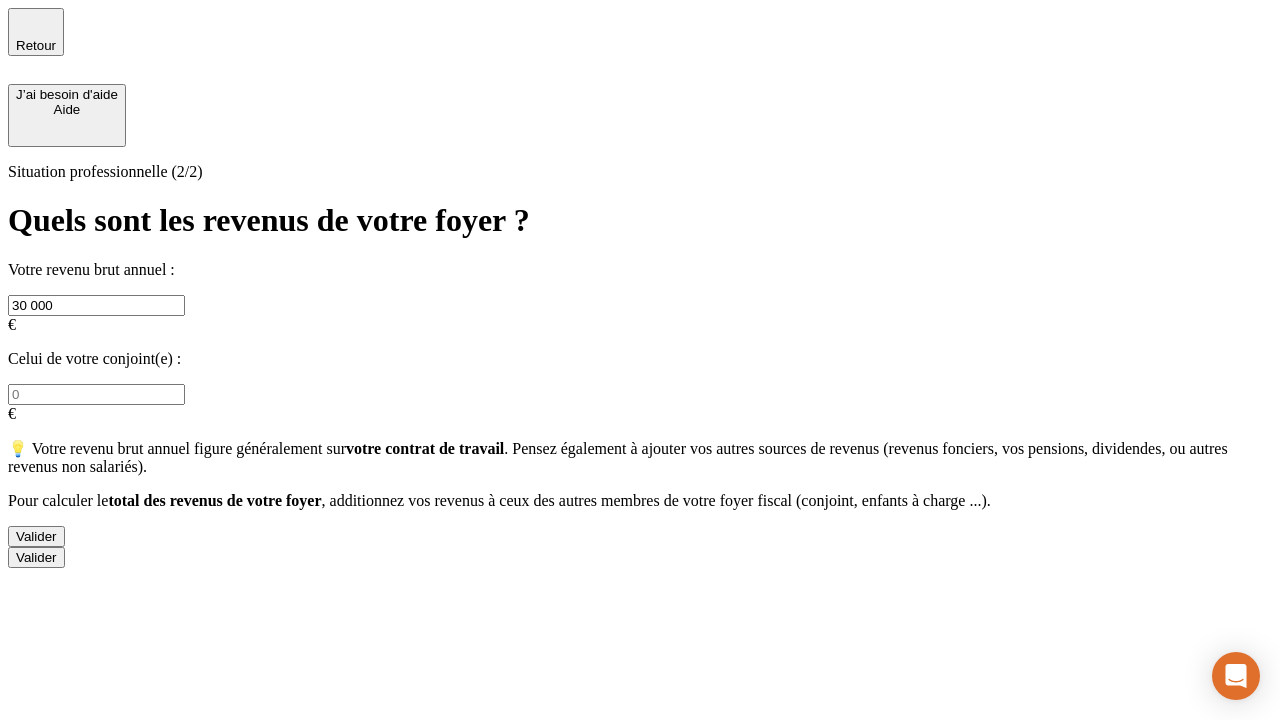 type on "30 000" 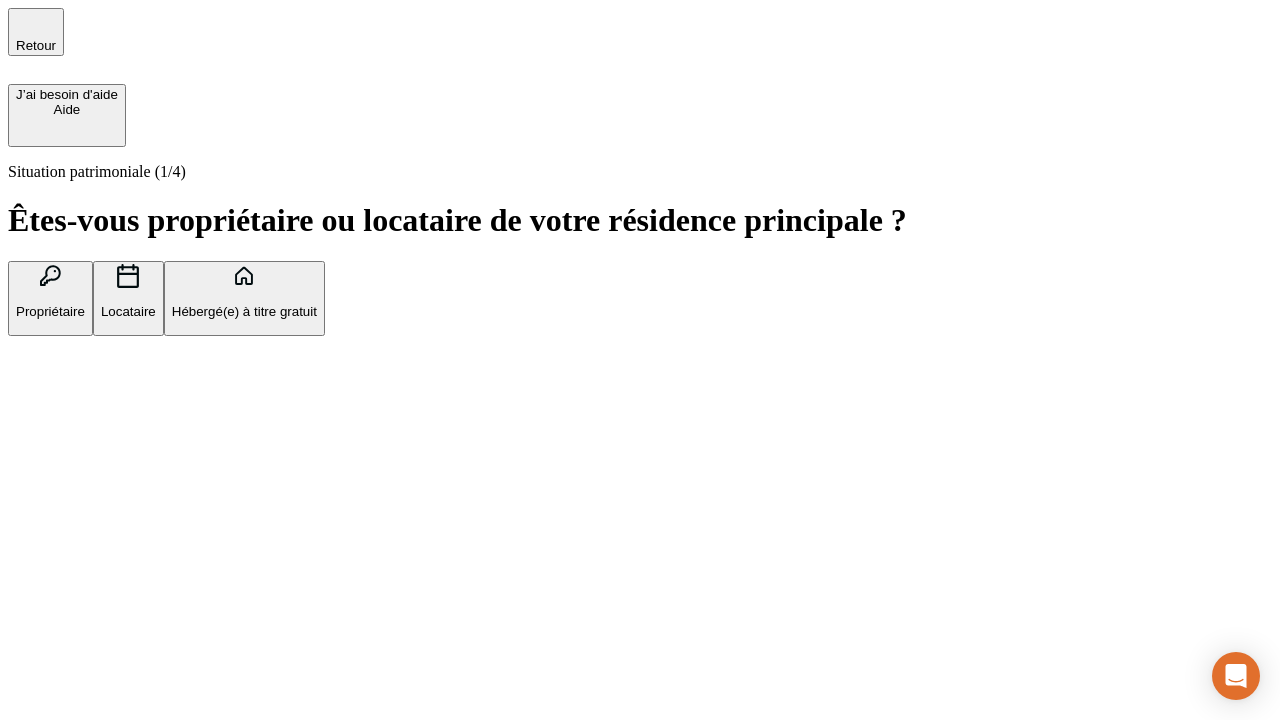click on "Locataire" at bounding box center [128, 311] 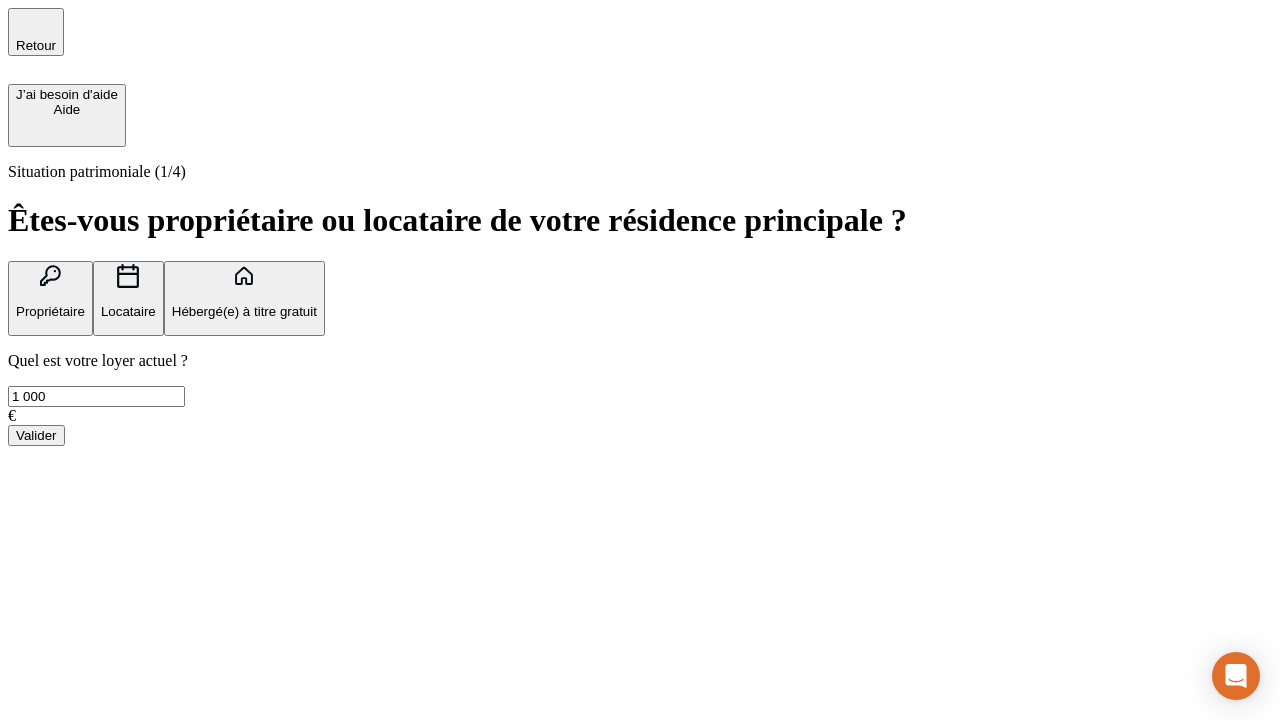 type on "1 000" 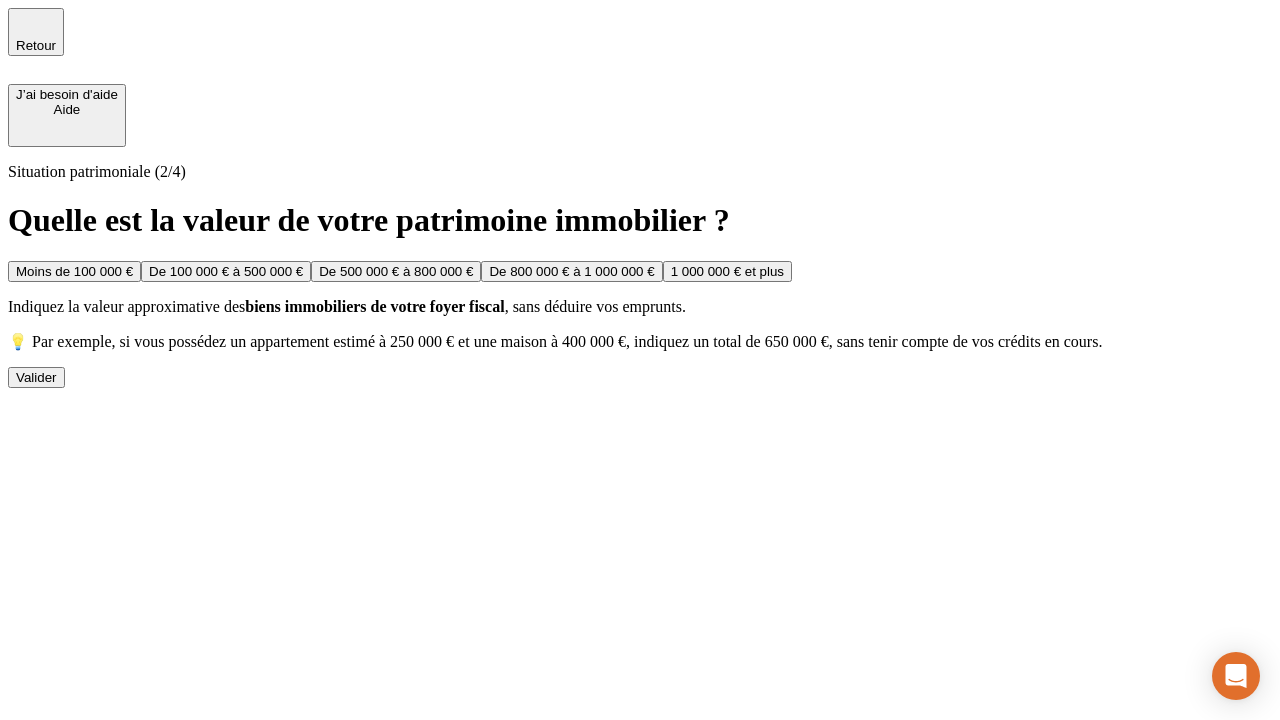 click on "Moins de 100 000 €" at bounding box center (74, 271) 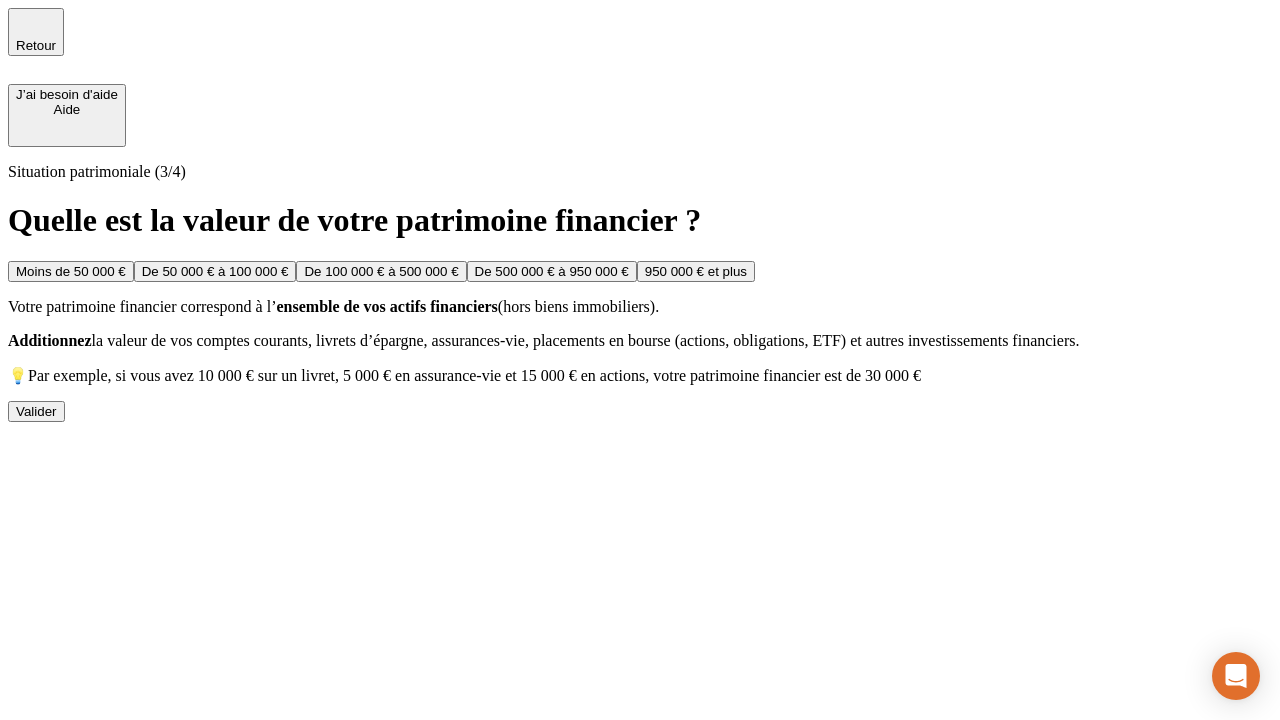 click on "Moins de 50 000 €" at bounding box center [71, 271] 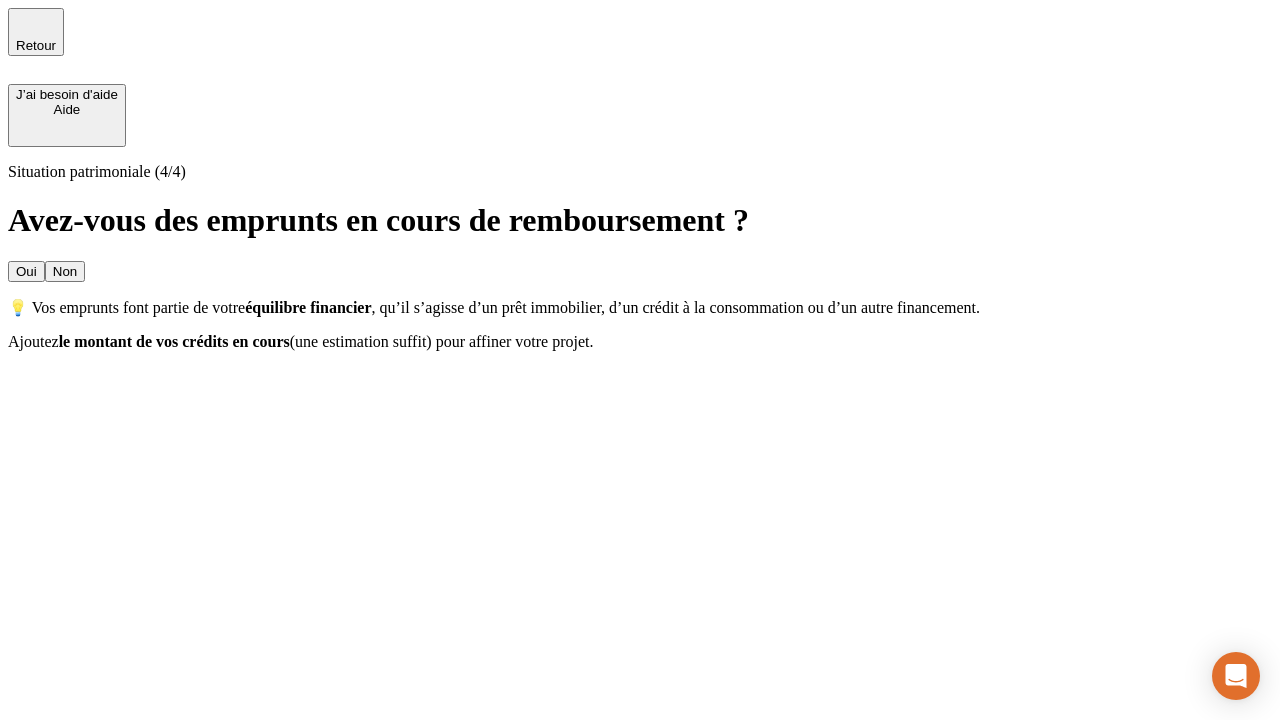 click on "Non" at bounding box center (65, 271) 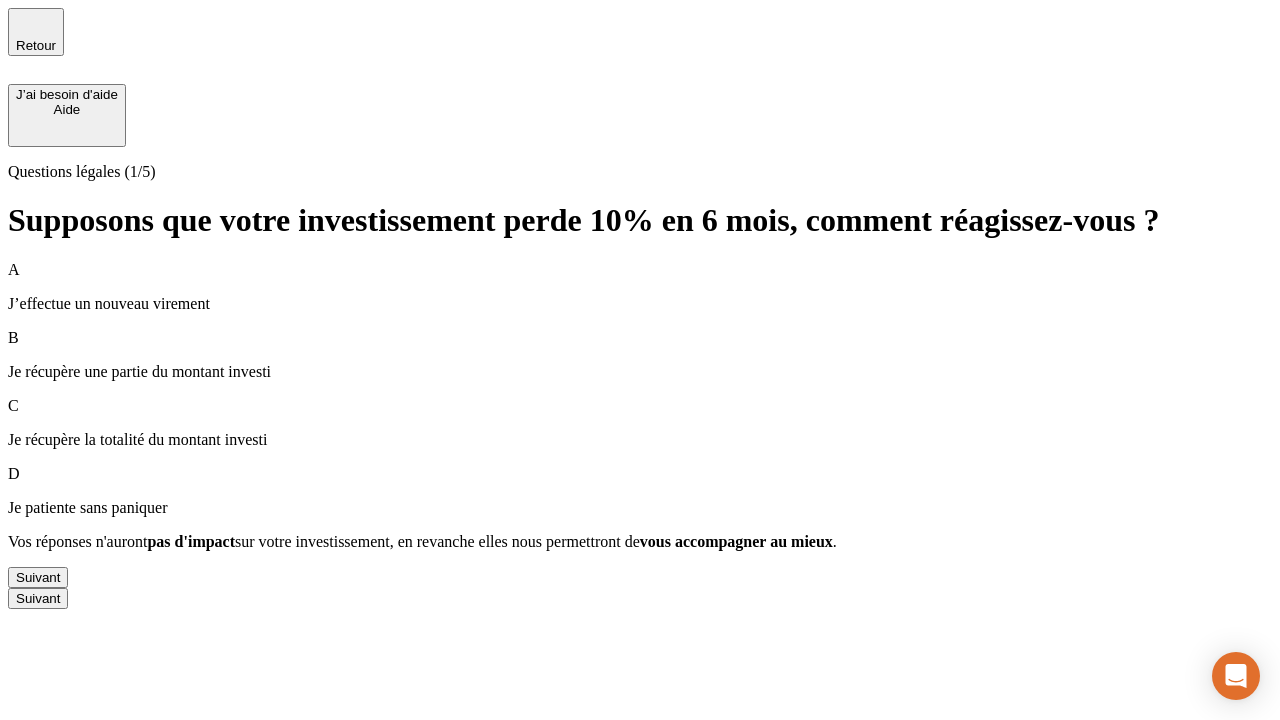 click on "Suivant" at bounding box center (38, 577) 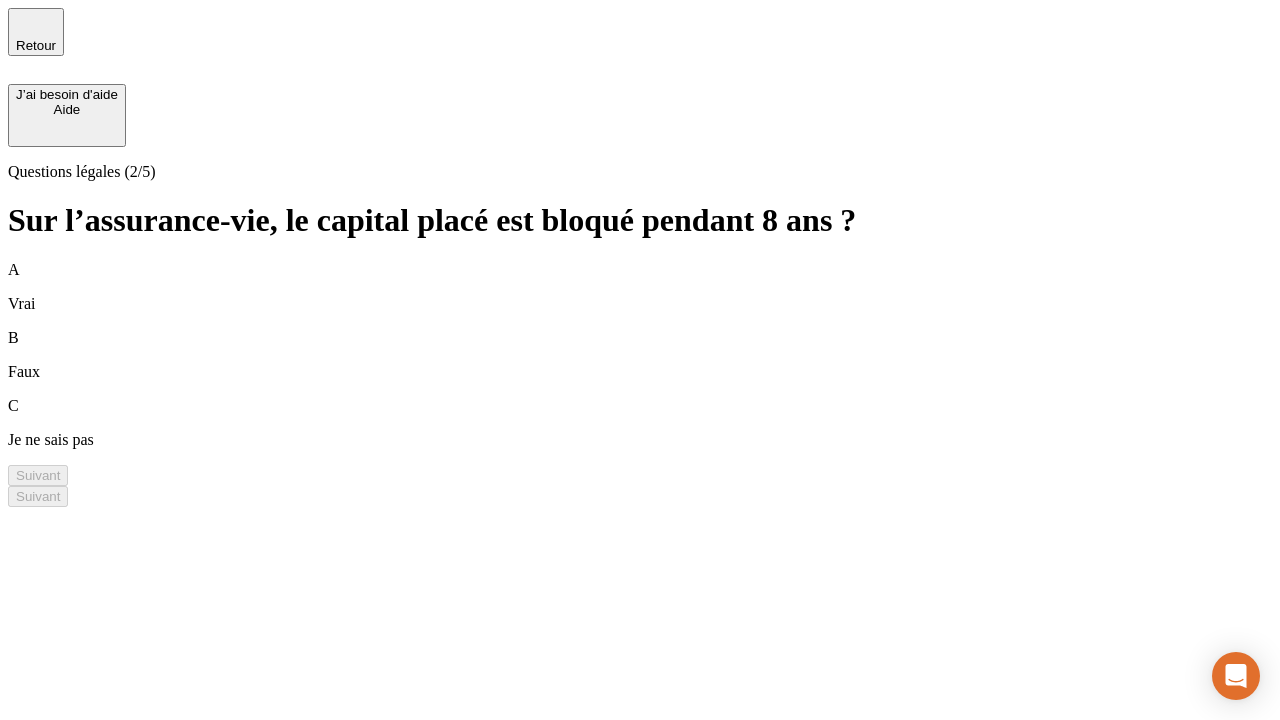 click on "A Vrai" at bounding box center [640, 287] 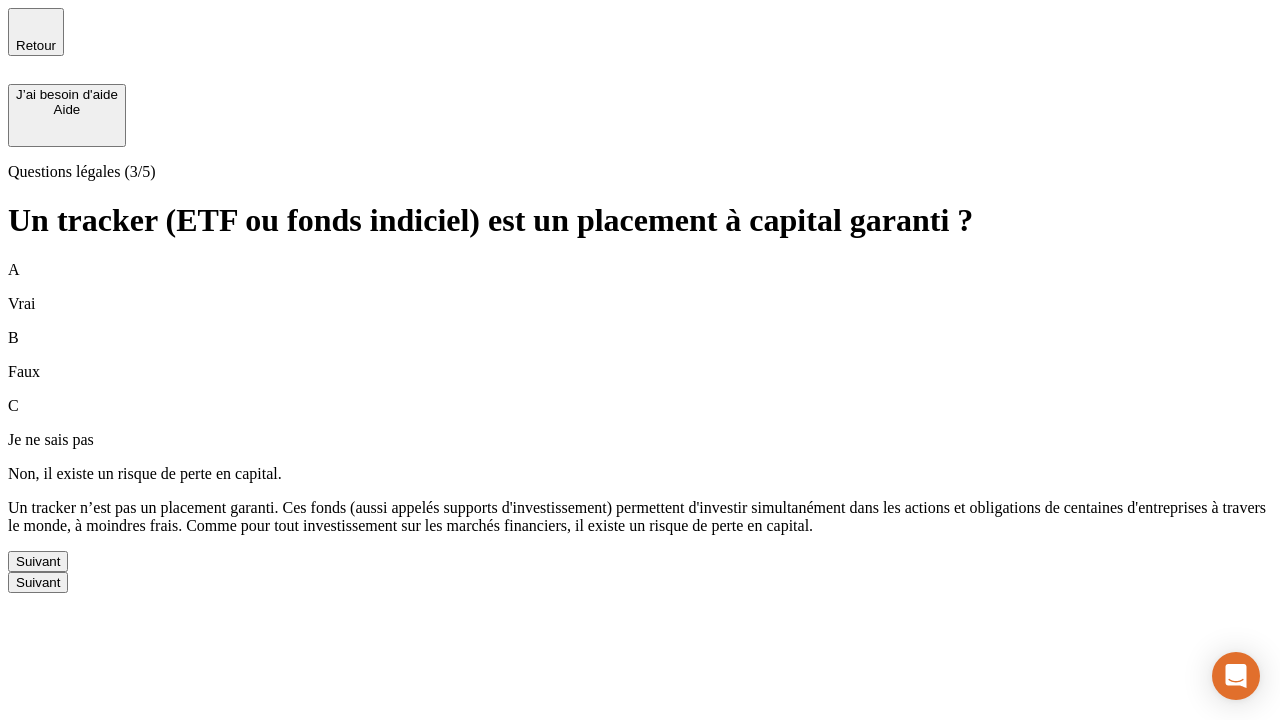 click on "Suivant" at bounding box center [38, 561] 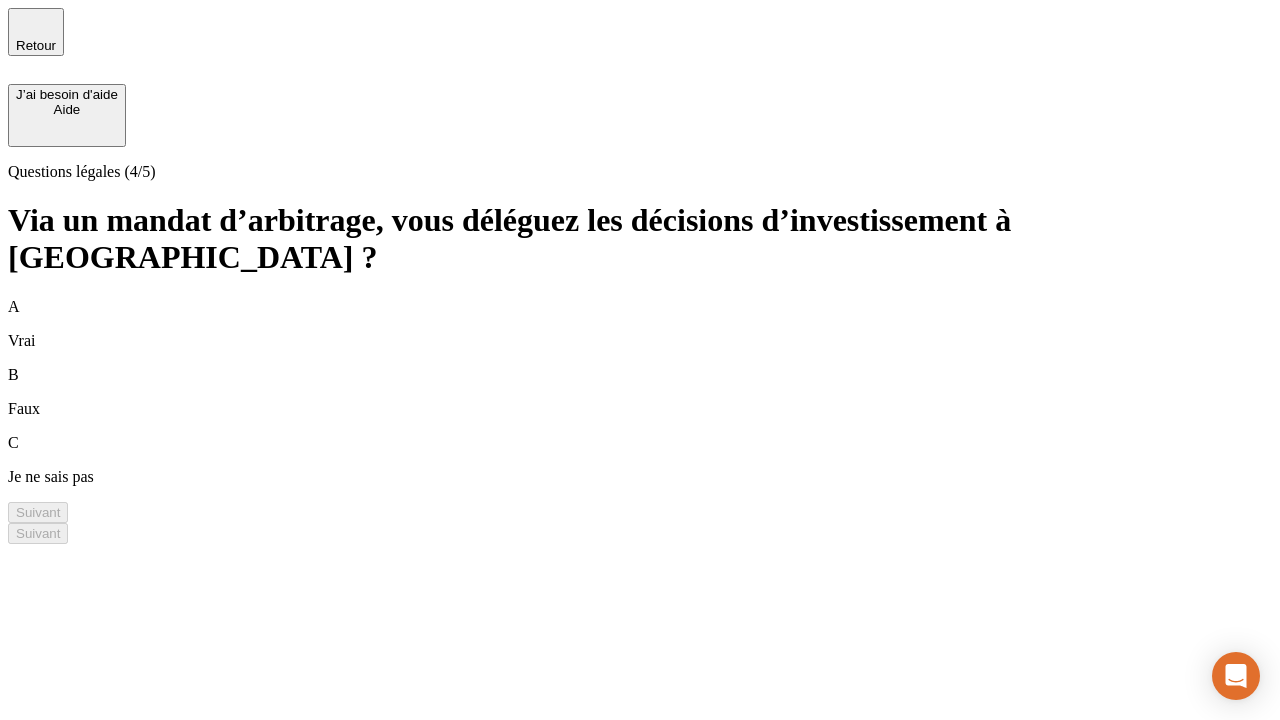 click on "A Vrai" at bounding box center [640, 324] 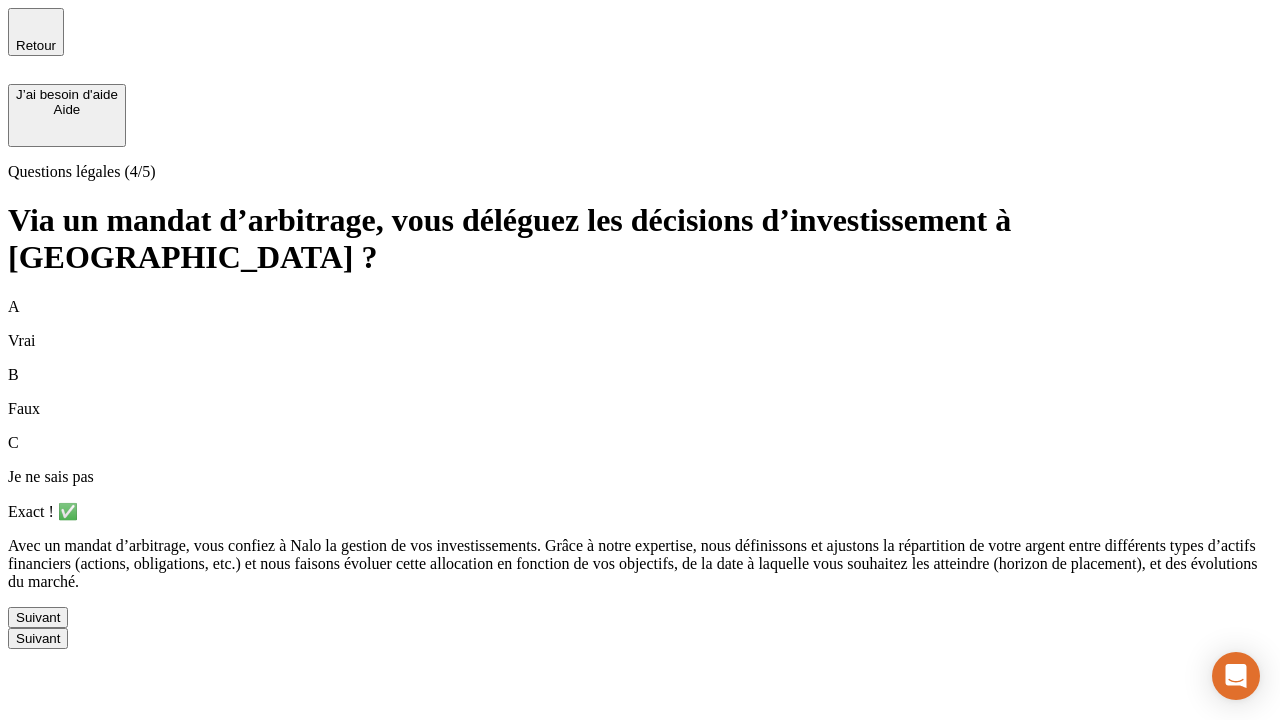 click on "Suivant" at bounding box center (38, 617) 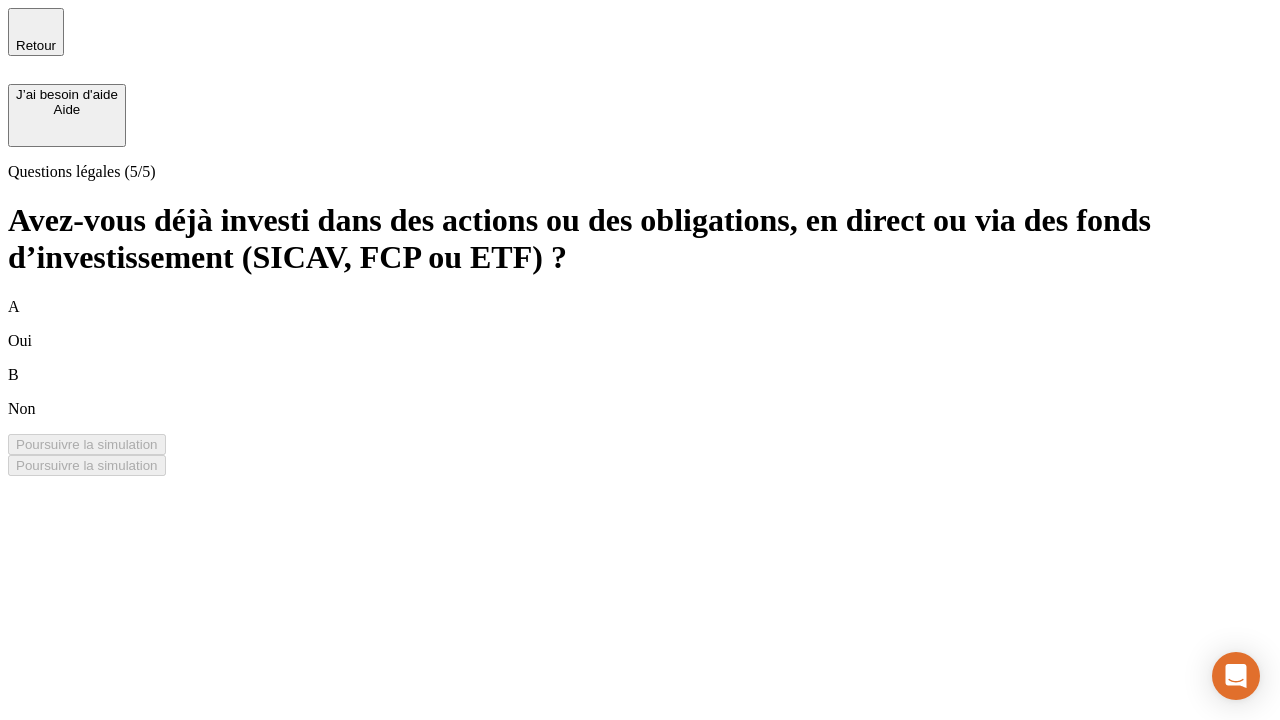 click on "B Non" at bounding box center [640, 392] 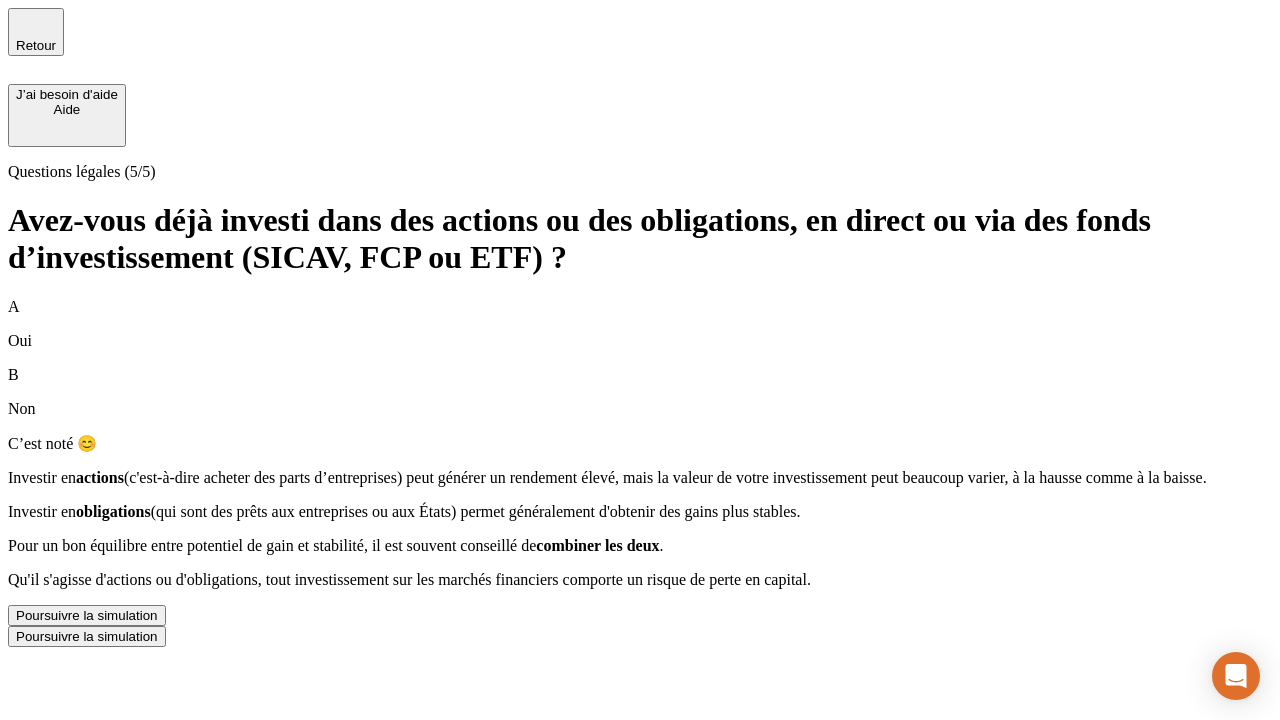 click on "Poursuivre la simulation" at bounding box center [87, 615] 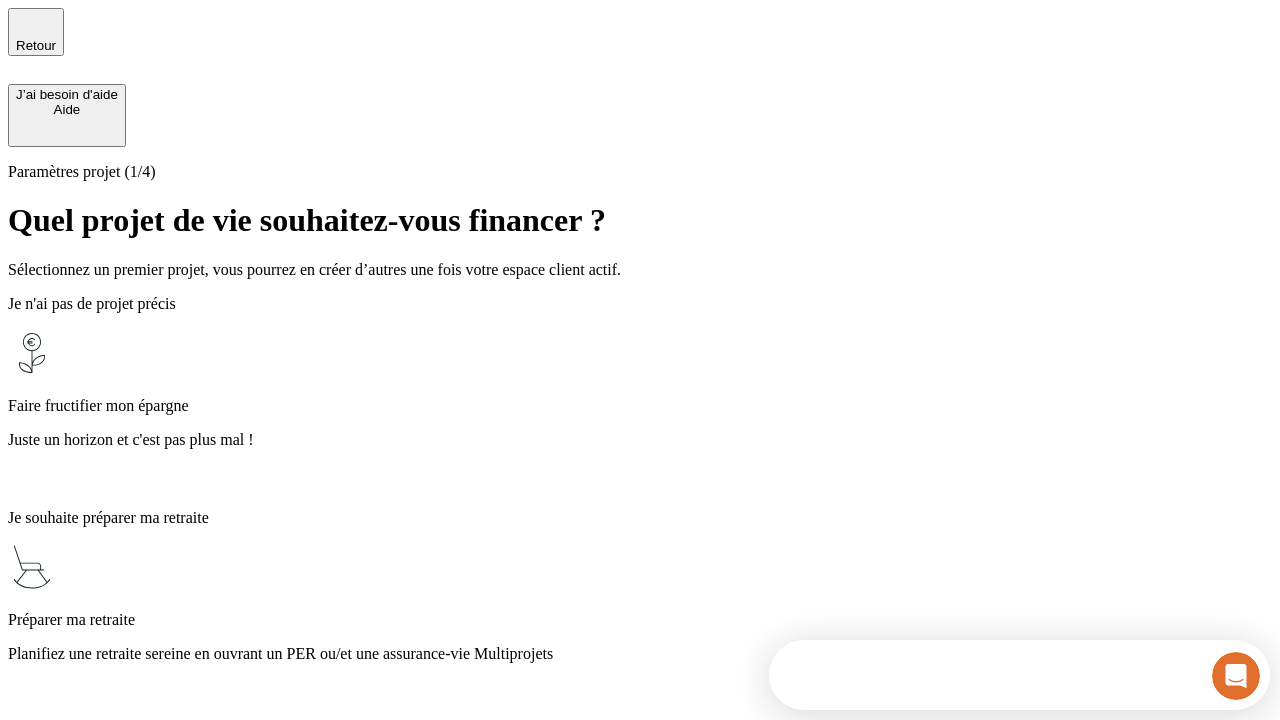scroll, scrollTop: 0, scrollLeft: 0, axis: both 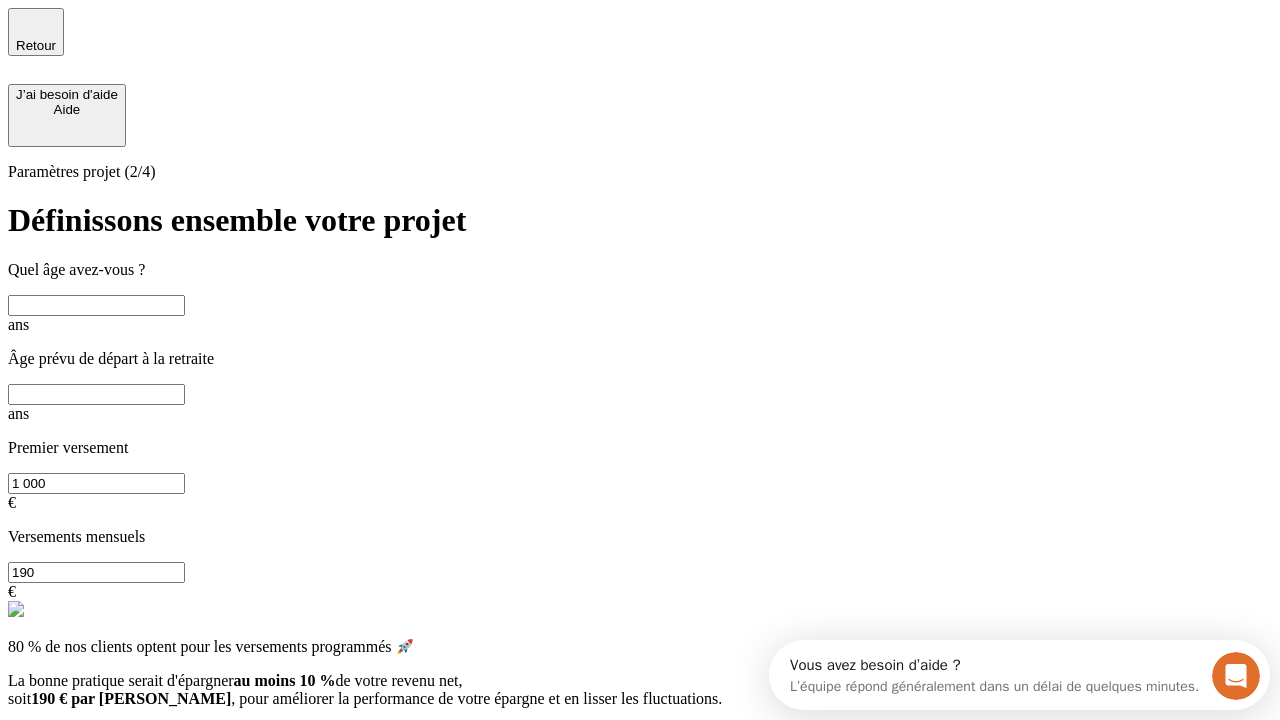 click at bounding box center [96, 305] 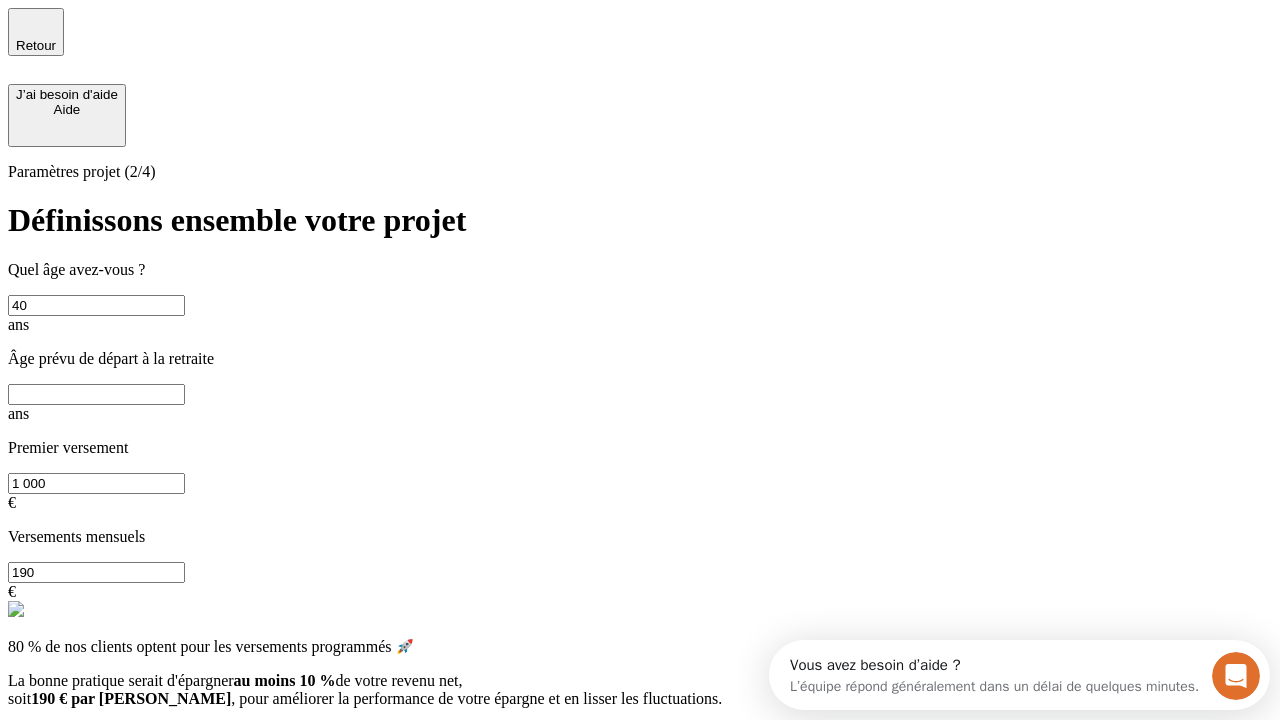 type on "40" 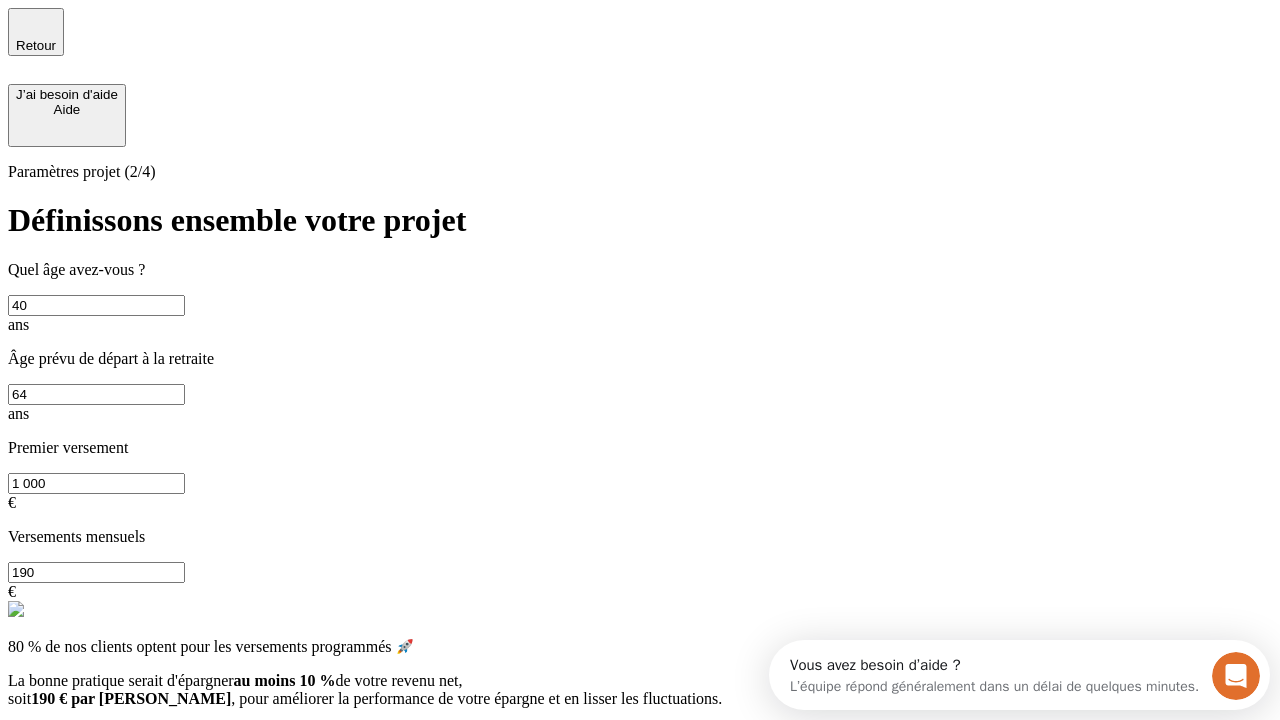 type on "64" 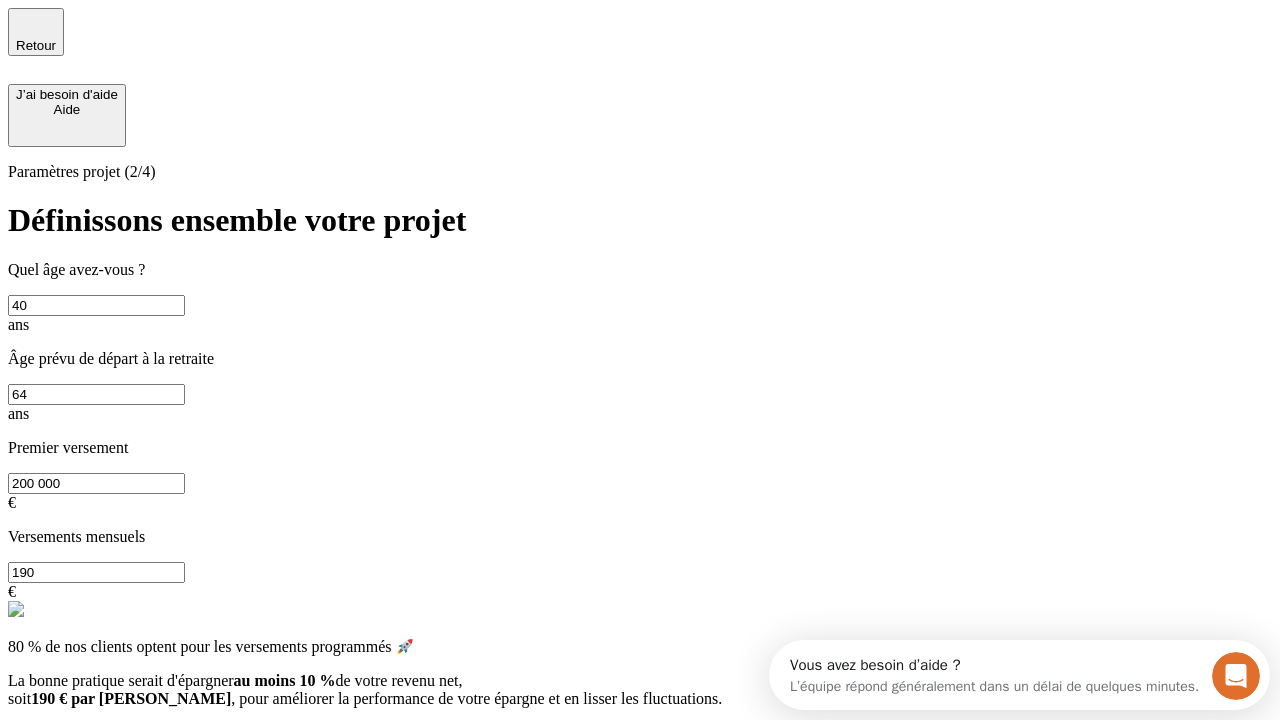 type on "200 000" 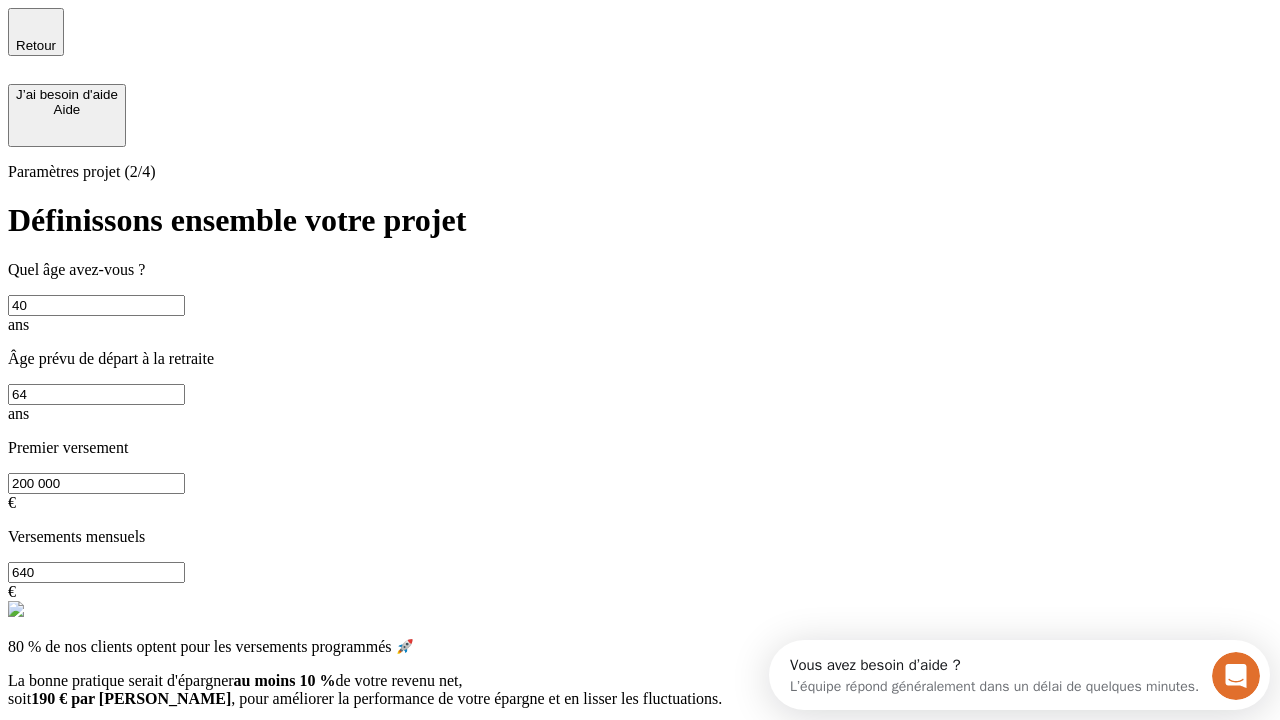 type on "640" 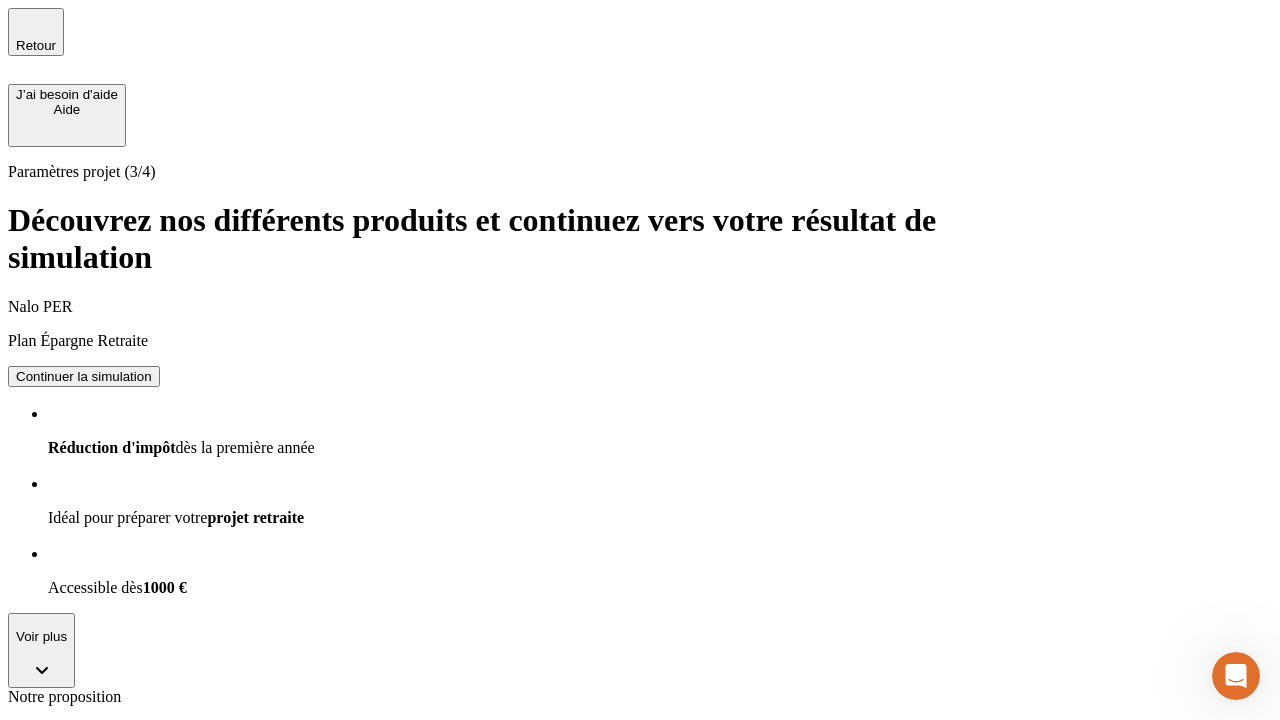 click on "Continuer la simulation" at bounding box center (84, 800) 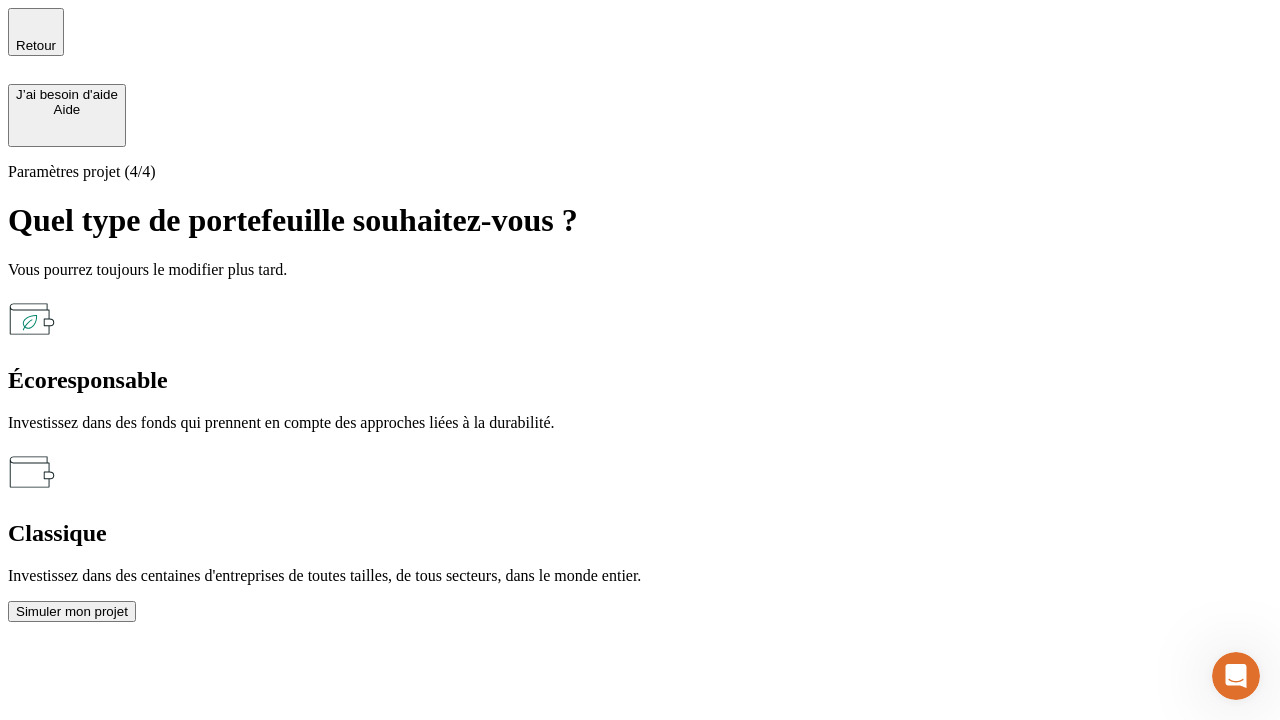 click on "Simuler mon projet" at bounding box center [72, 611] 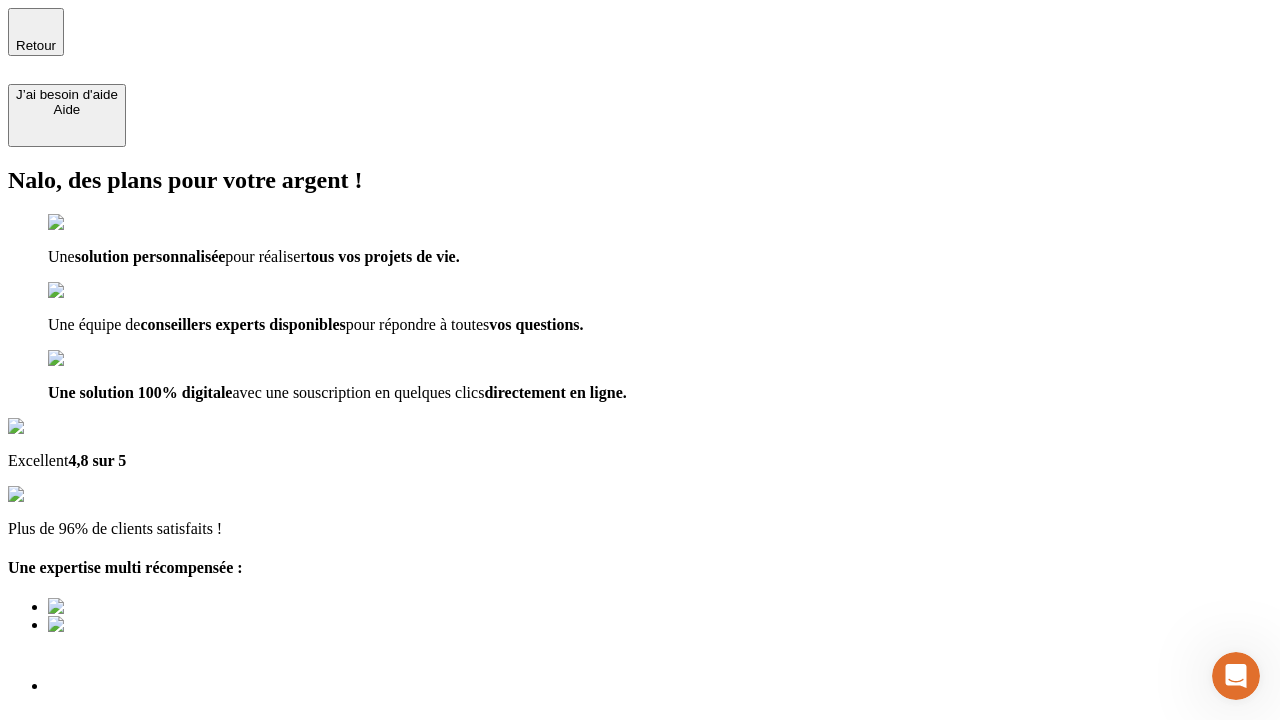click on "Découvrir ma simulation" at bounding box center (87, 840) 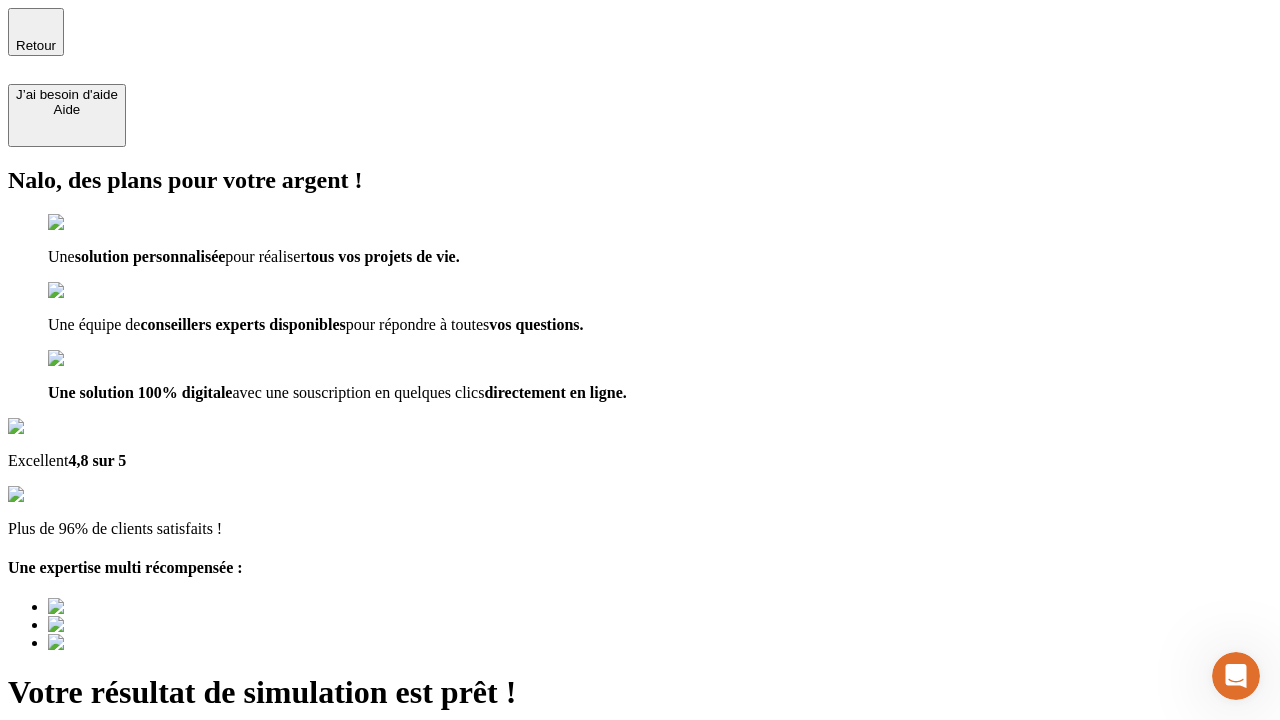 type on "[EMAIL_ADDRESS][DOMAIN_NAME]" 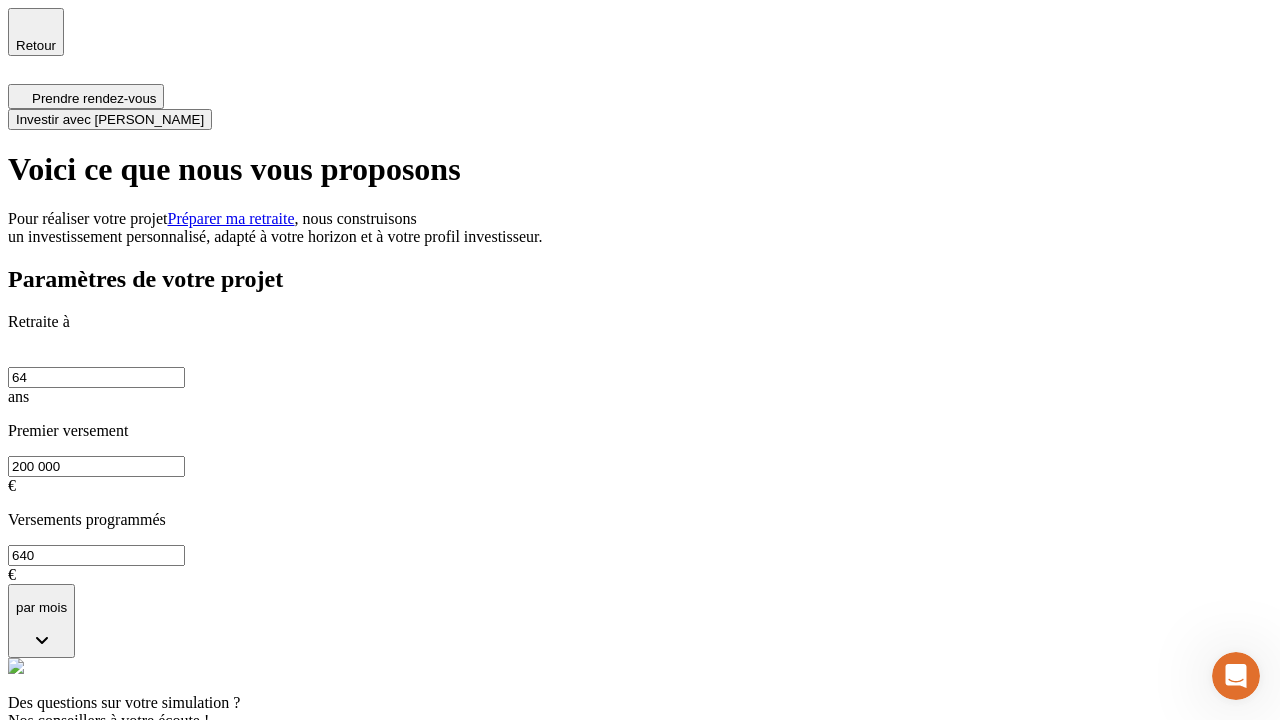 click on "Investir avec [PERSON_NAME]" at bounding box center (110, 119) 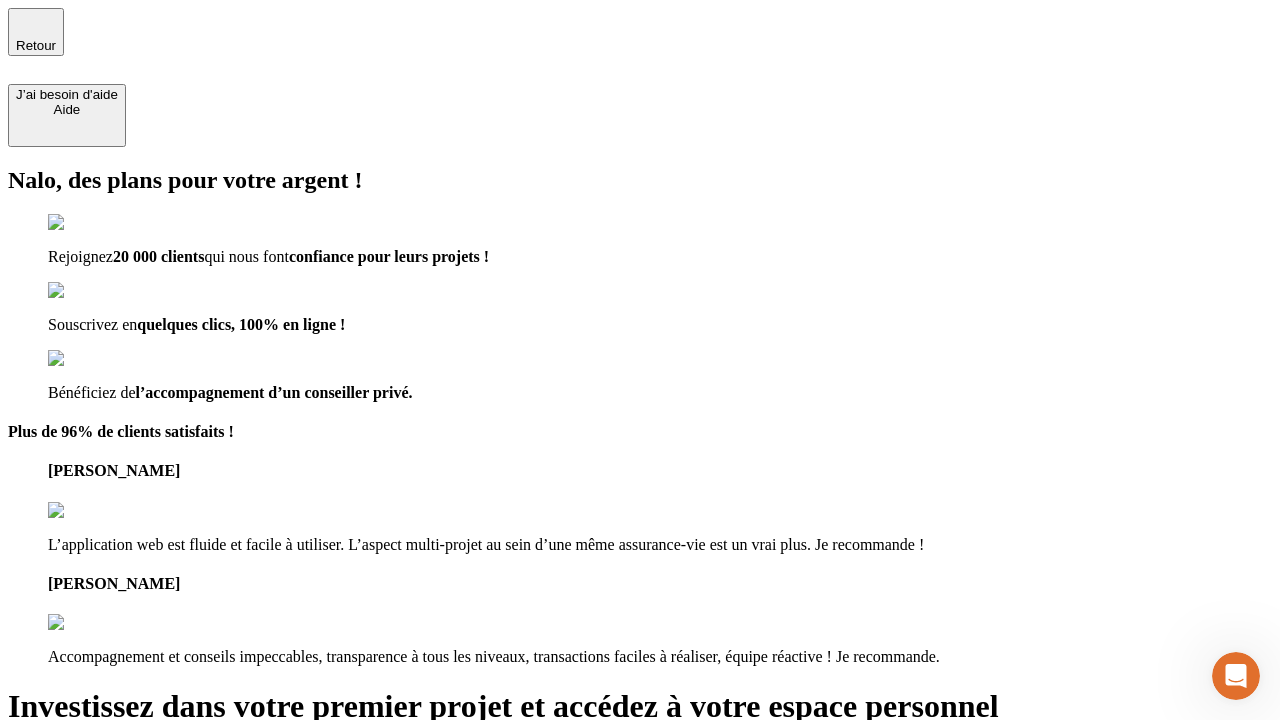 type on "[EMAIL_ADDRESS][DOMAIN_NAME]" 